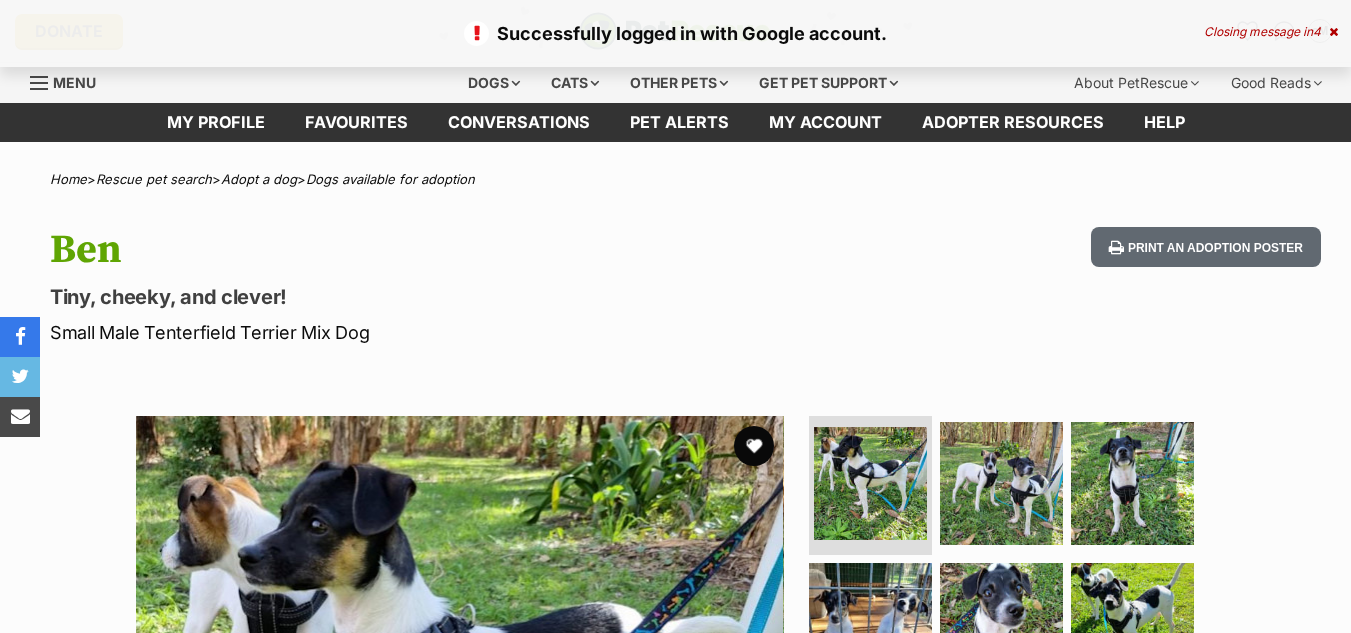 scroll, scrollTop: 0, scrollLeft: 0, axis: both 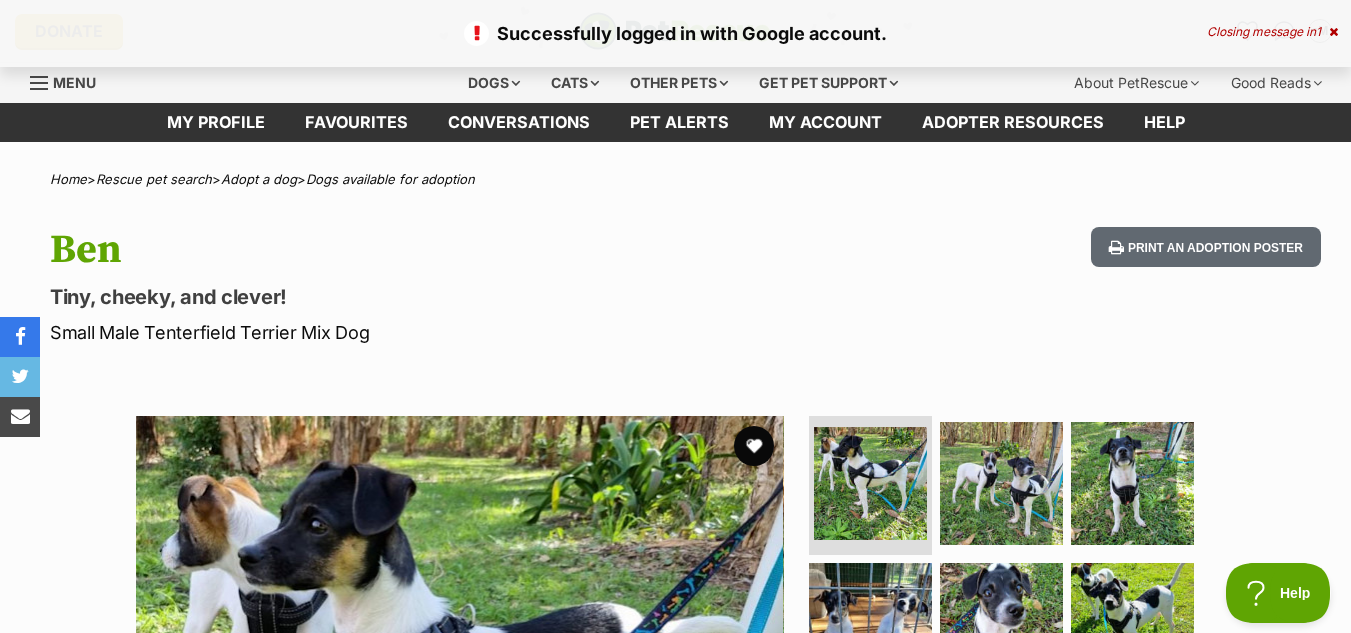 click on "Home
>
Rescue pet search
>
Adopt a dog
>
Dogs available for adoption
[FIRST]
Tiny, cheeky, and clever!
Small Male Tenterfield Terrier Mix Dog
Print an adoption poster
Available
1
of 9 images
1
of 9 images
1
of 9 images
1
of 9 images
1
of 9 images
1
of 9 images
1
of 9 images
1
of 9 images
1
of 9 images
Next Prev 1 2 3 4 5 6 7 8 9
Advertisement
Adoption information
I've been adopted!
This pet is no longer available
On Hold
Enquire about [FIRST]
Find available pets like this!
Rescue group
Sweet Pea Animal Rescue
PetRescue ID
1130201
Location
Forster, [STATE]
Age
6 months
Adoption fee
$500.00
." at bounding box center (675, 1649) 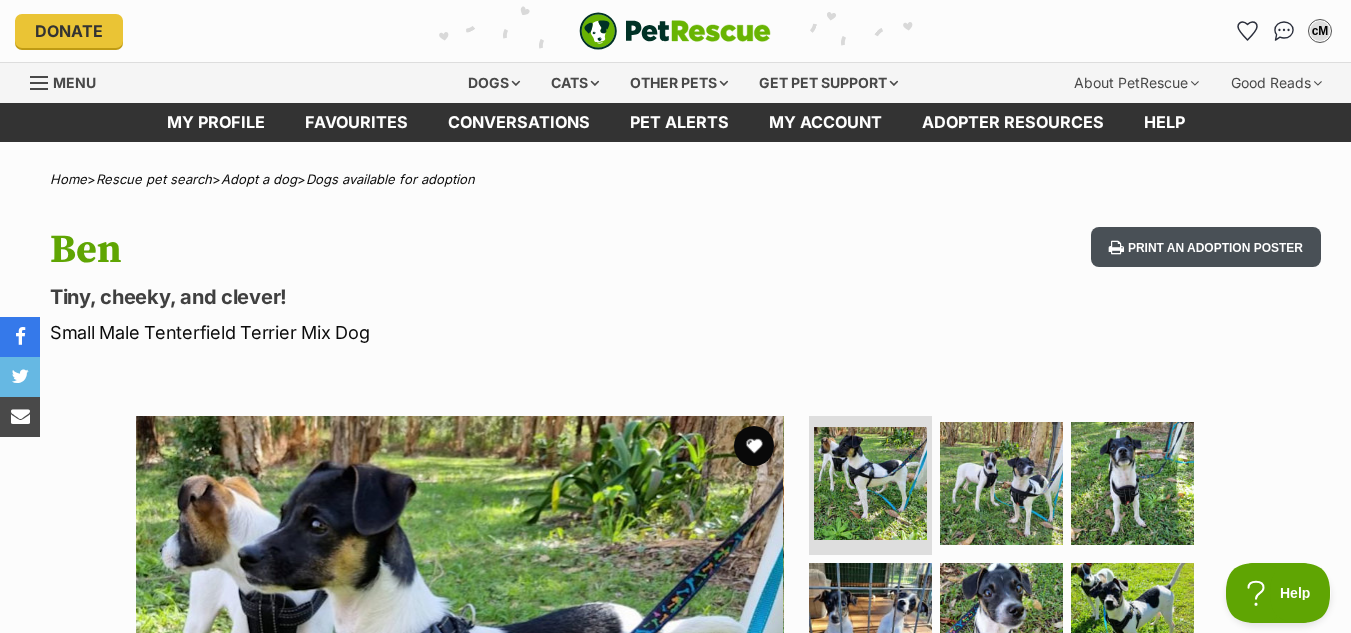 click on "Print an adoption poster" at bounding box center [1206, 247] 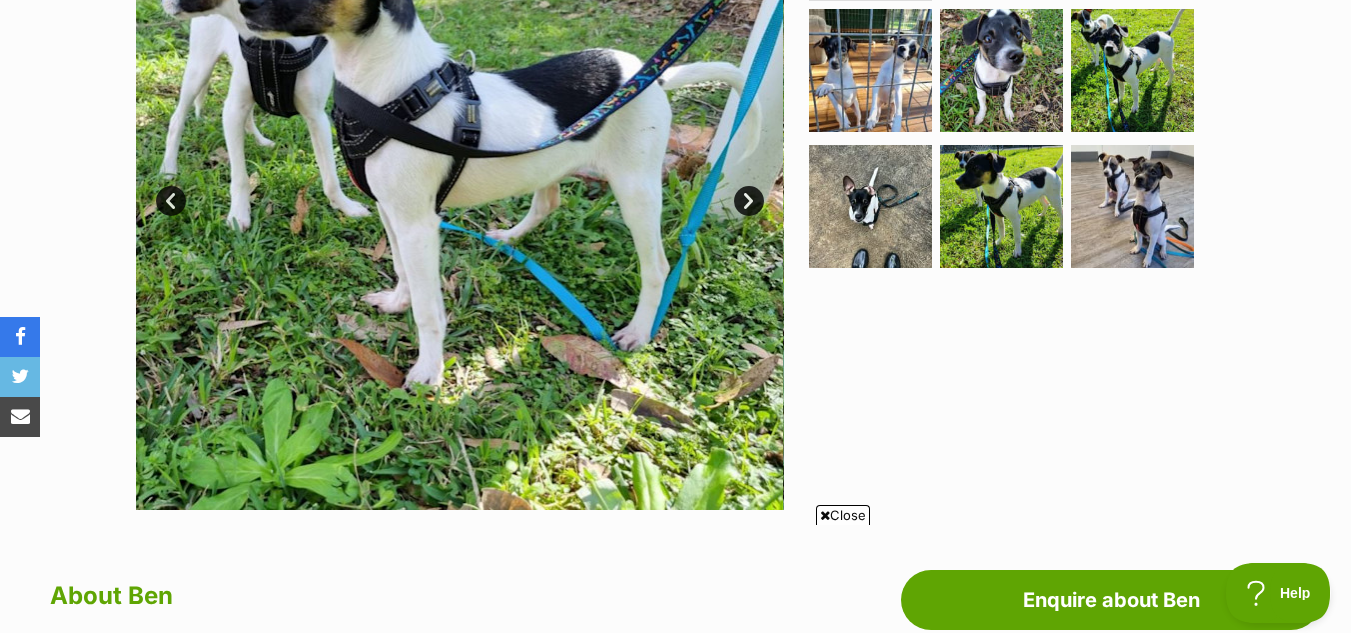 scroll, scrollTop: 1108, scrollLeft: 0, axis: vertical 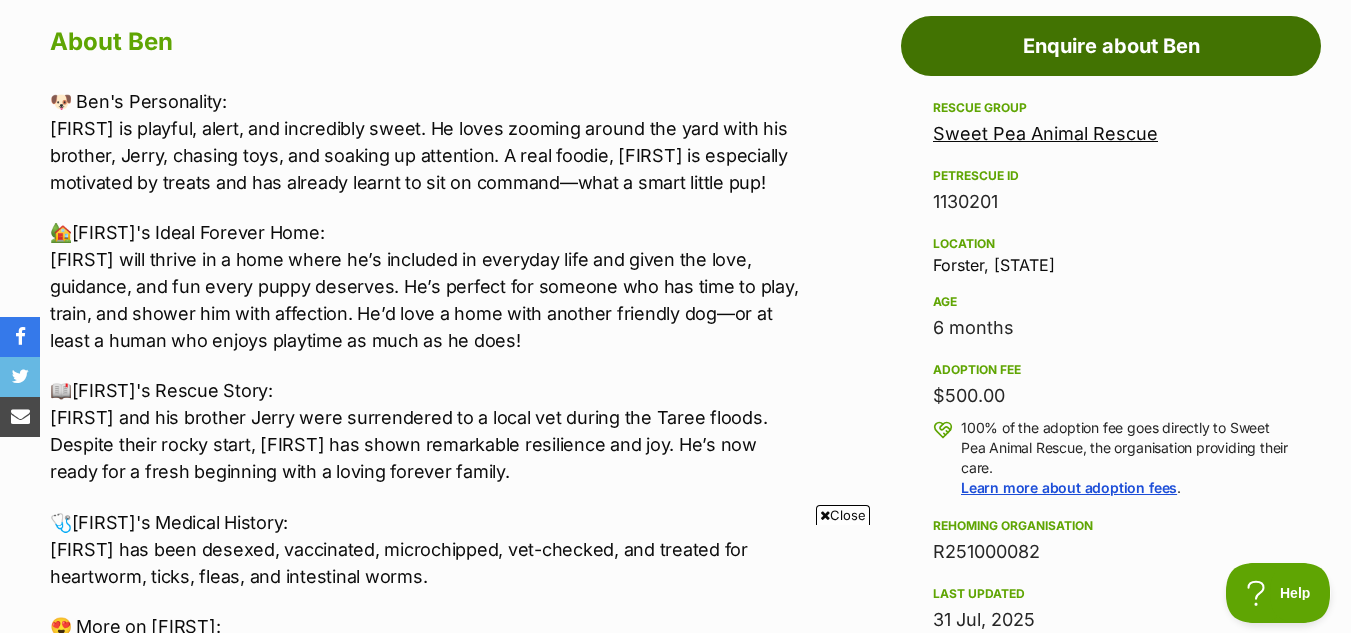 click on "Enquire about Ben" at bounding box center (1111, 46) 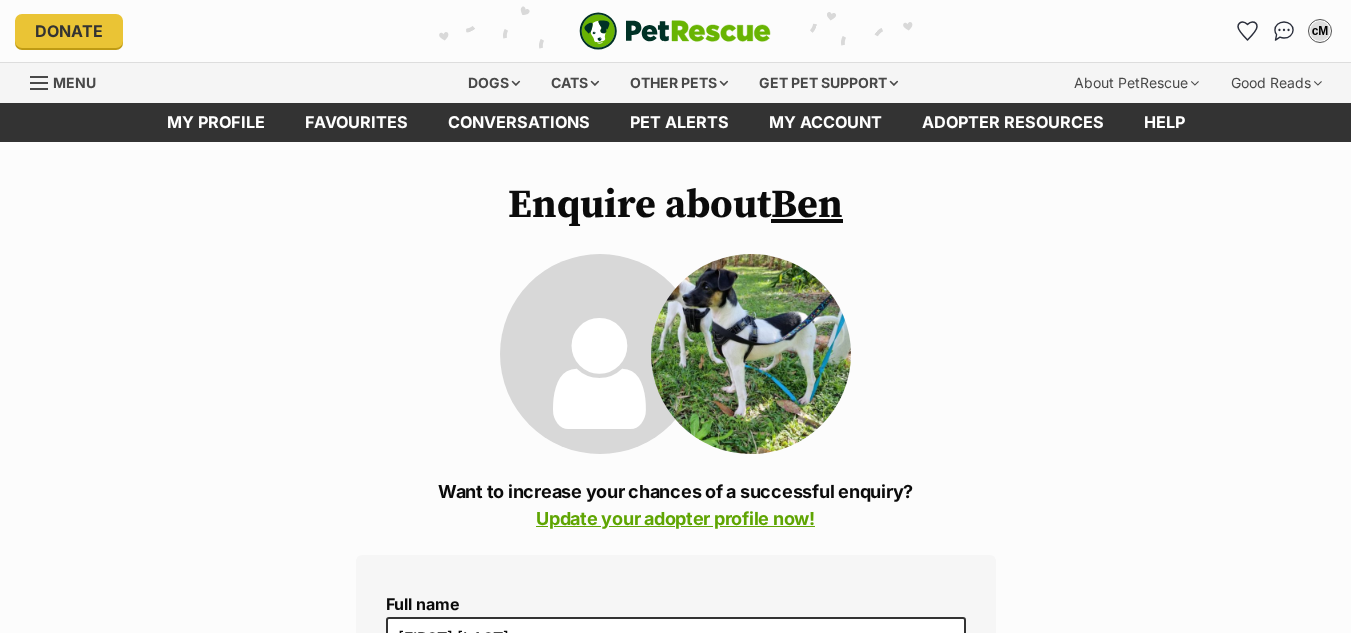 scroll, scrollTop: 0, scrollLeft: 0, axis: both 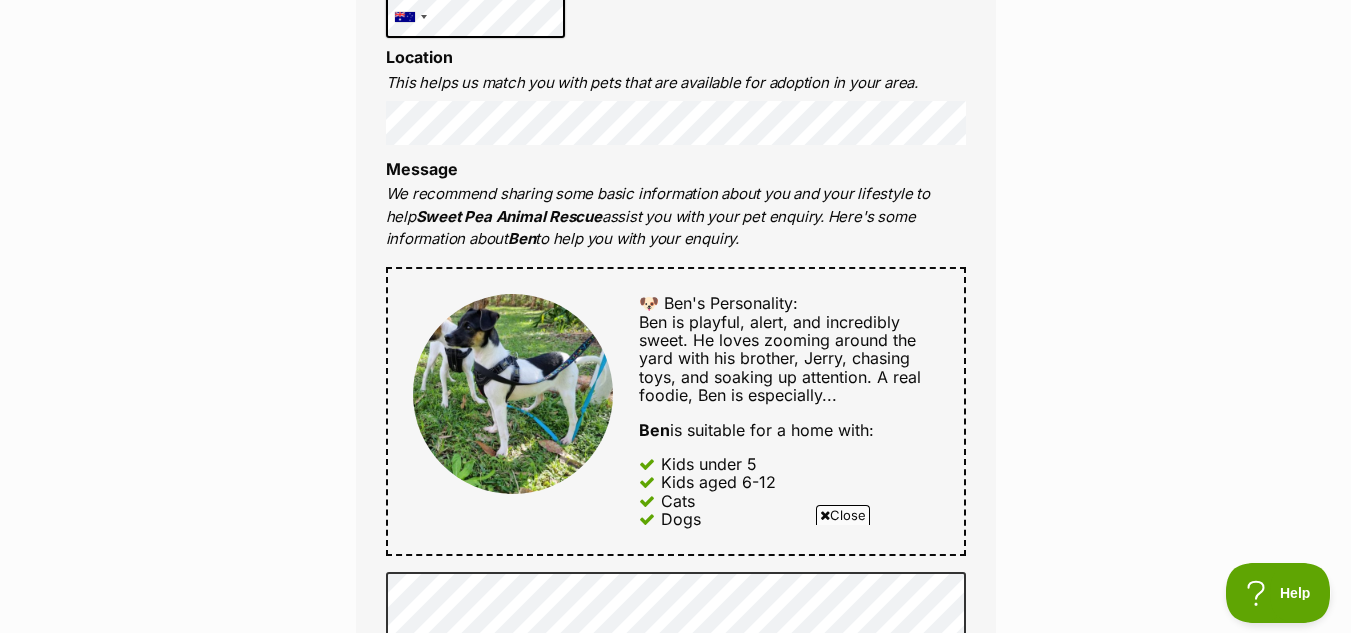 click on "Close" at bounding box center [843, 515] 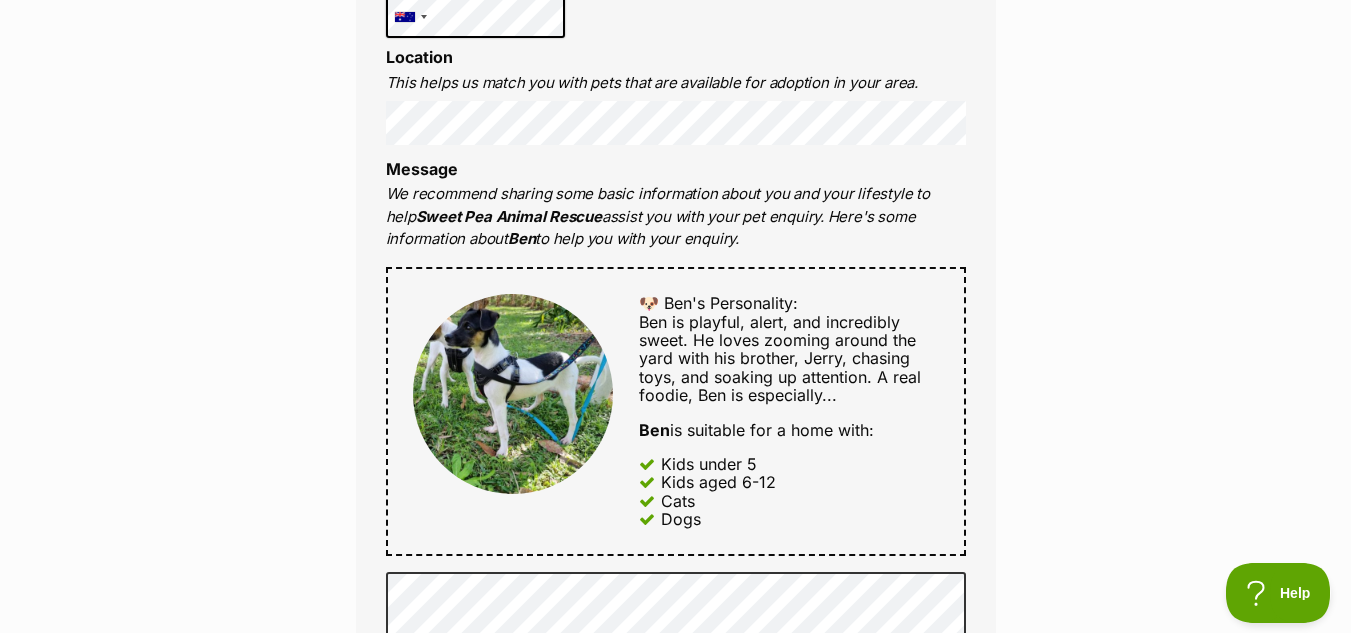 scroll, scrollTop: 266, scrollLeft: 0, axis: vertical 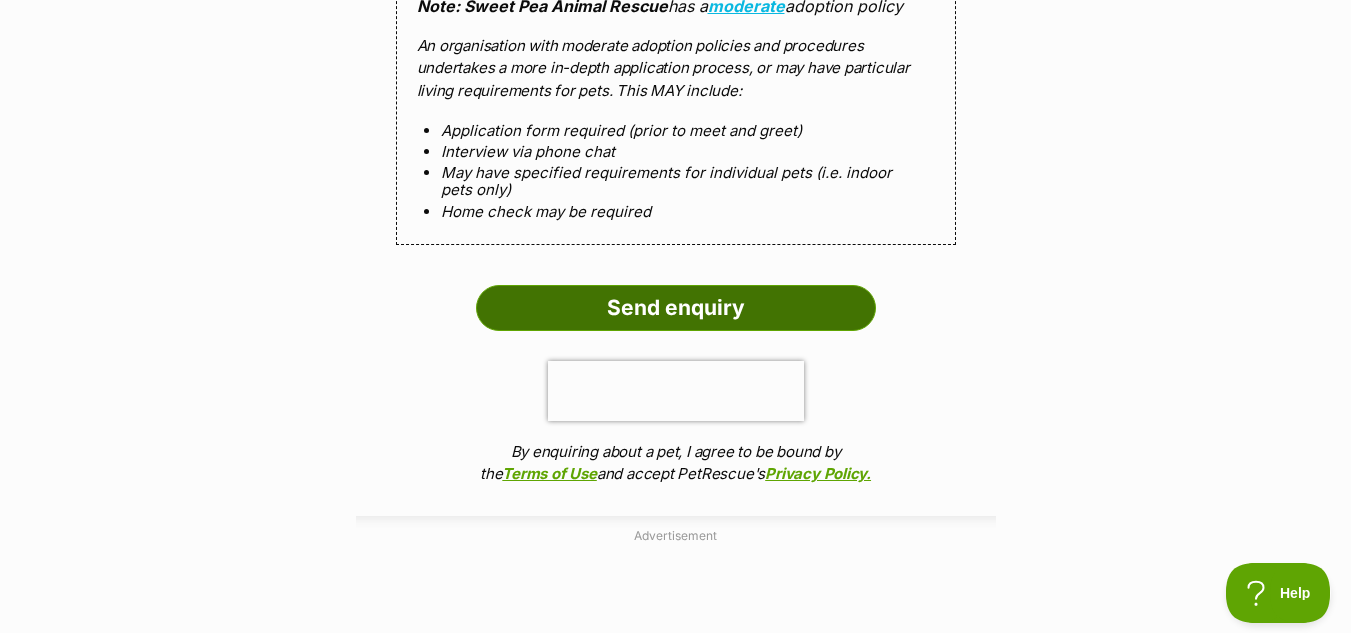 click on "Send enquiry" at bounding box center [676, 308] 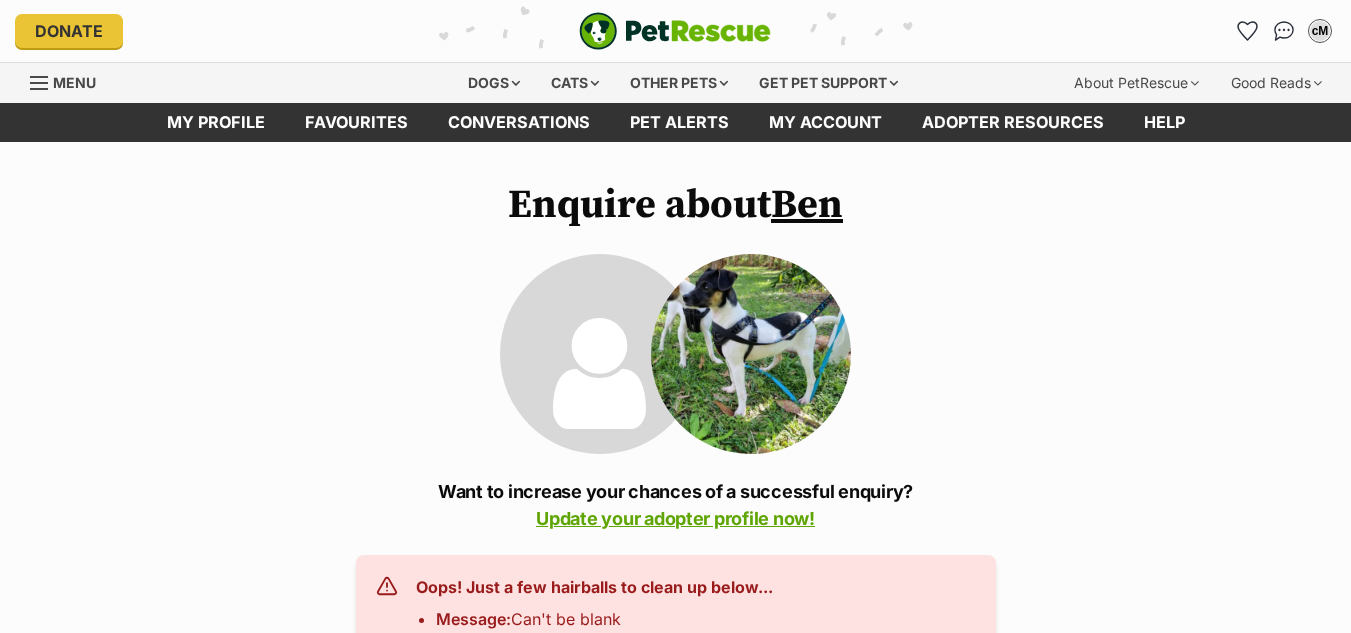 scroll, scrollTop: 0, scrollLeft: 0, axis: both 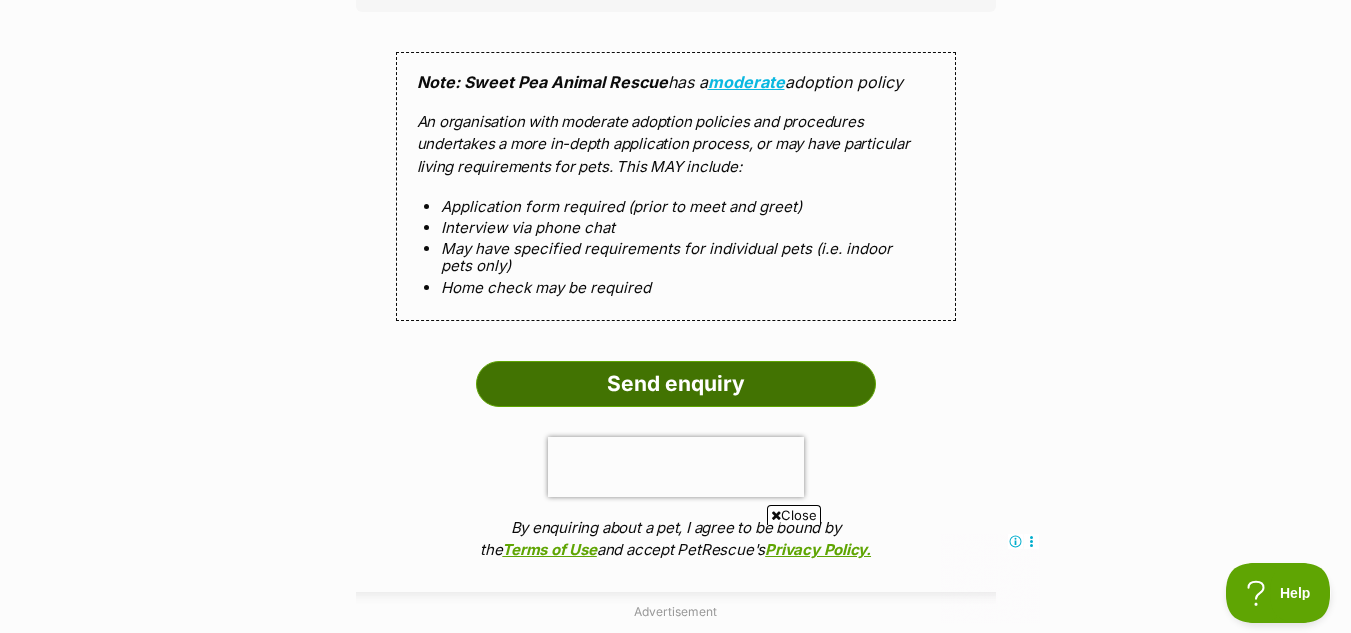 click on "Send enquiry" at bounding box center (676, 384) 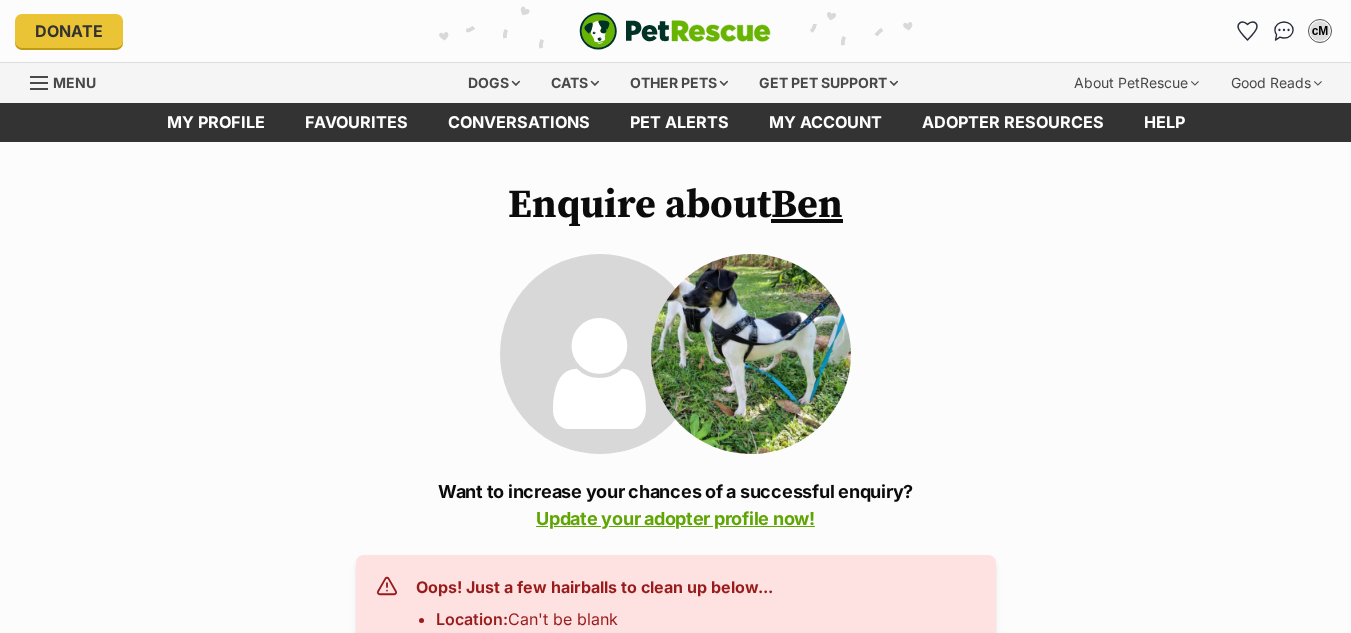 scroll, scrollTop: 0, scrollLeft: 0, axis: both 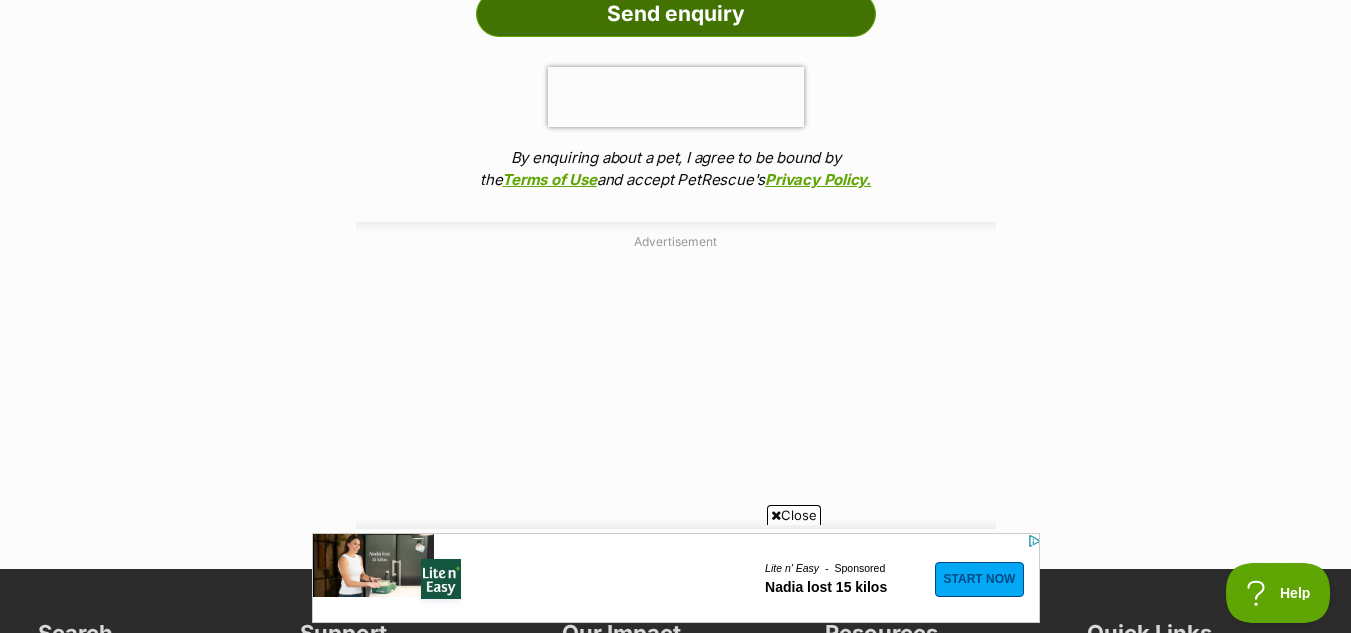 click on "Send enquiry" at bounding box center (676, 14) 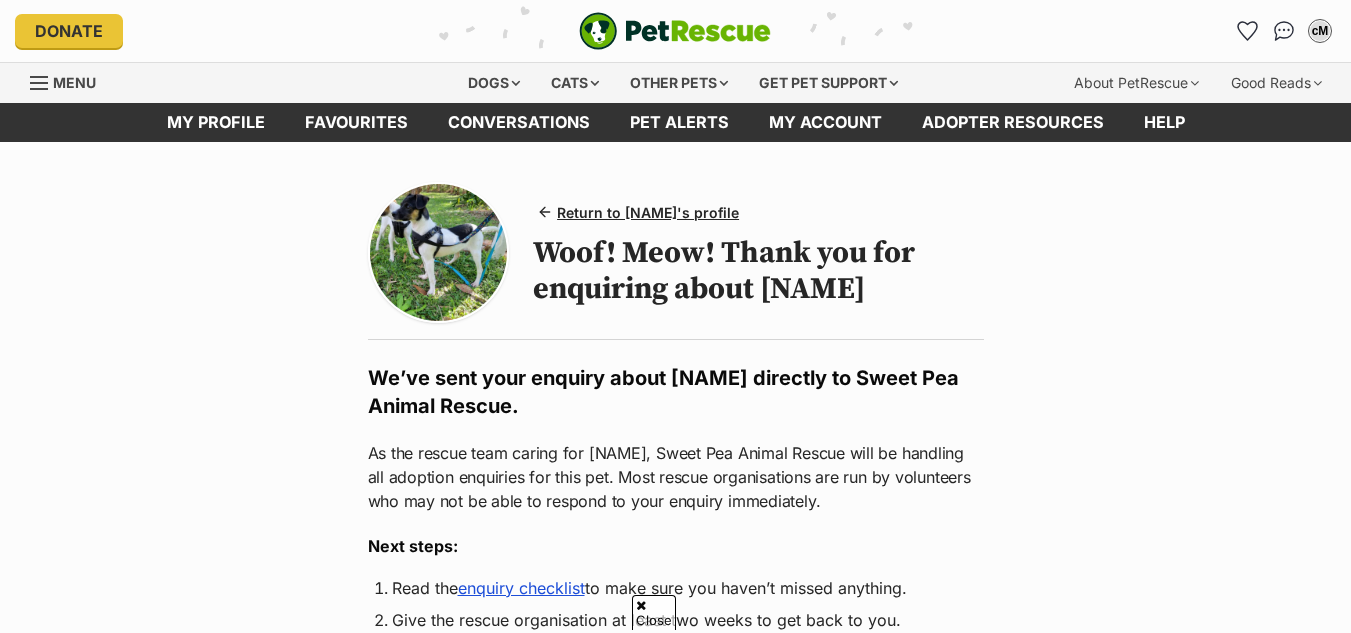 scroll, scrollTop: 1108, scrollLeft: 0, axis: vertical 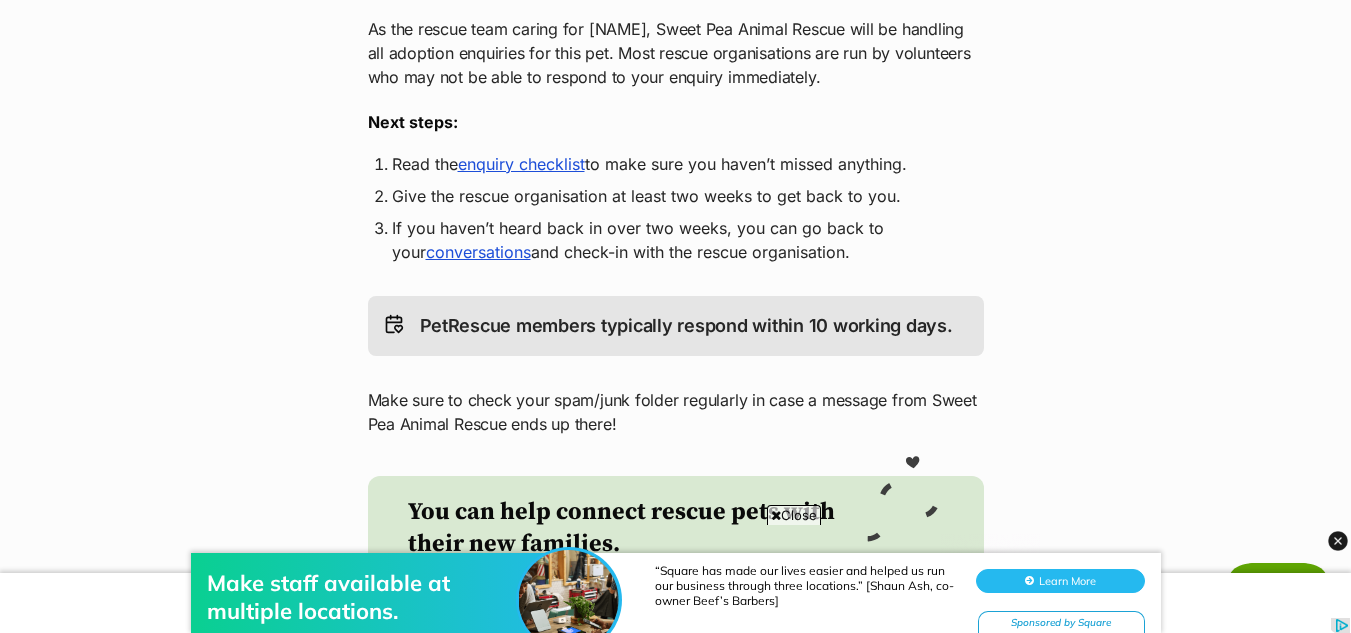 click on "enquiry checklist" at bounding box center [521, 164] 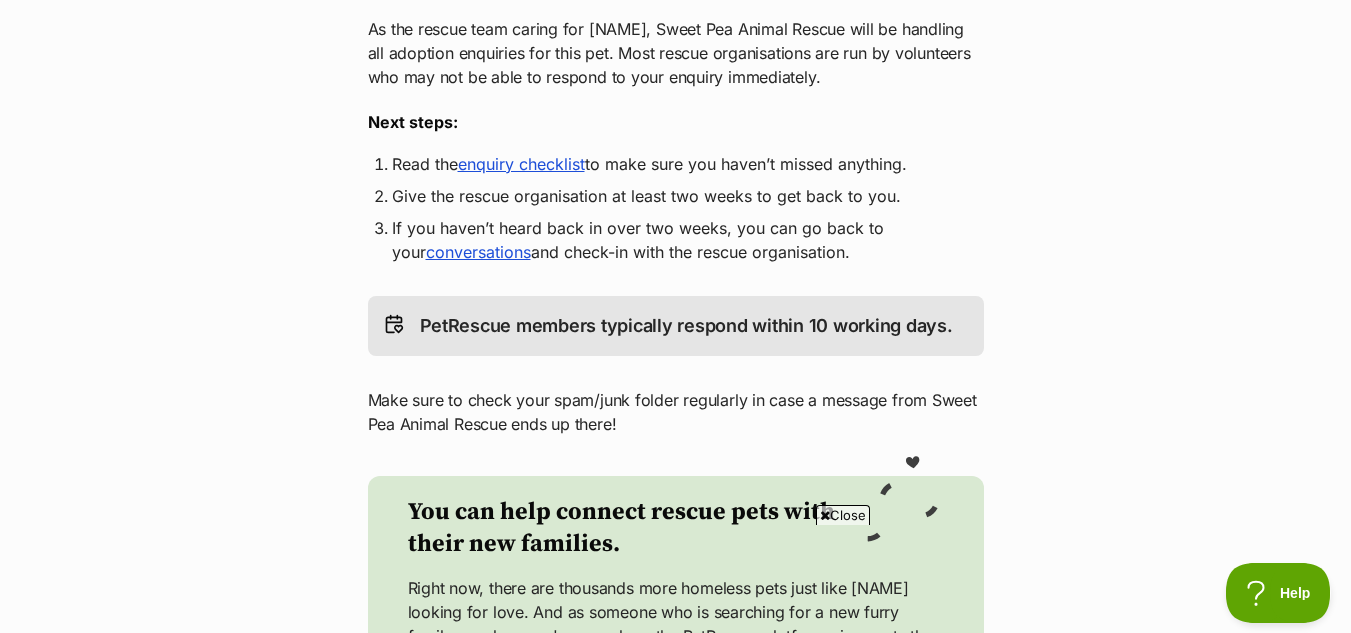 scroll, scrollTop: 978, scrollLeft: 0, axis: vertical 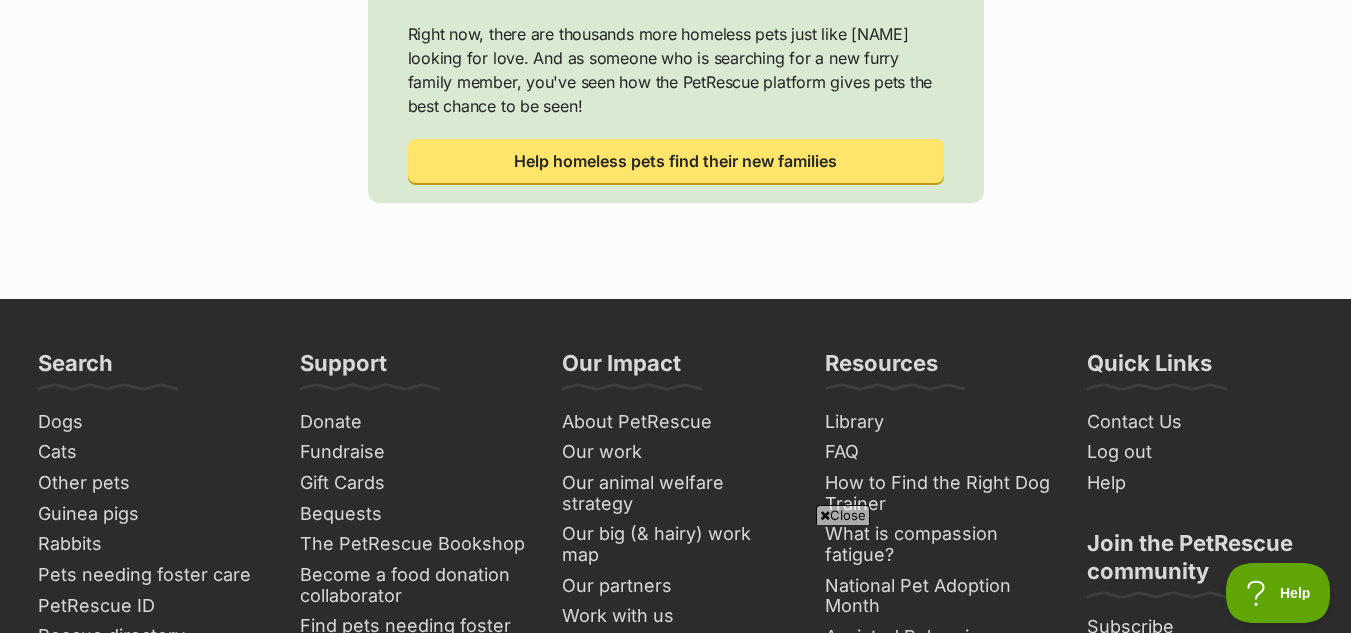 click on "Close" at bounding box center (843, 515) 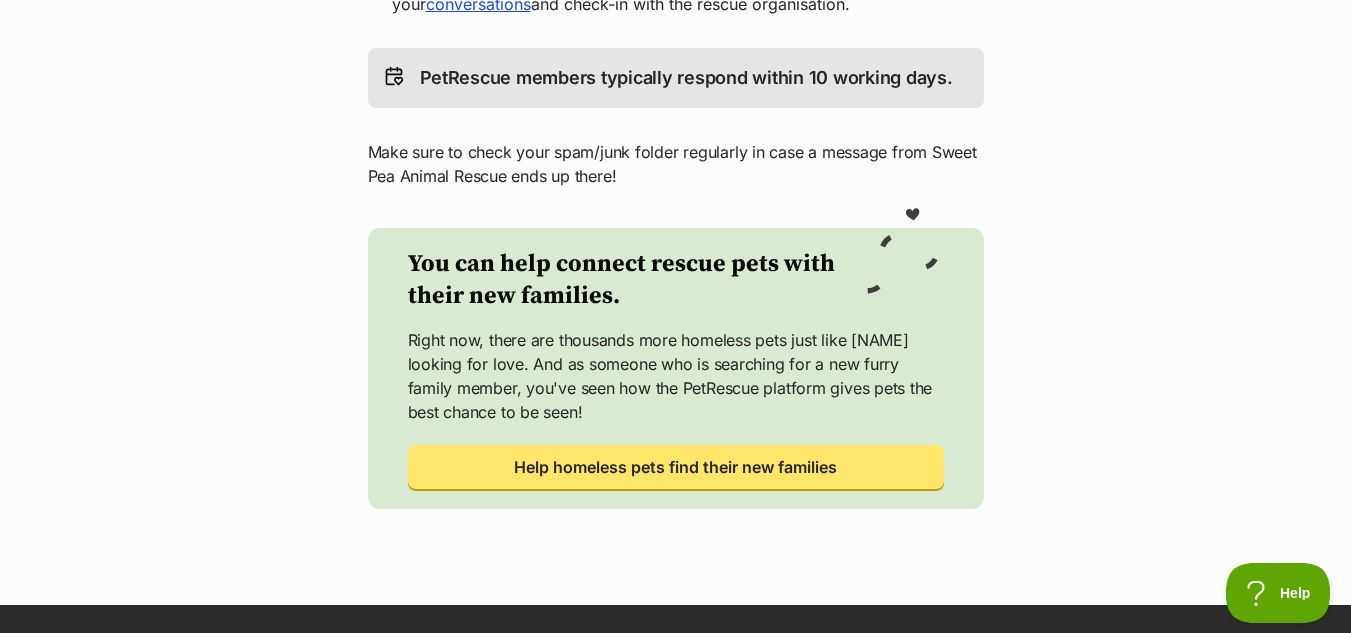 scroll, scrollTop: 711, scrollLeft: 0, axis: vertical 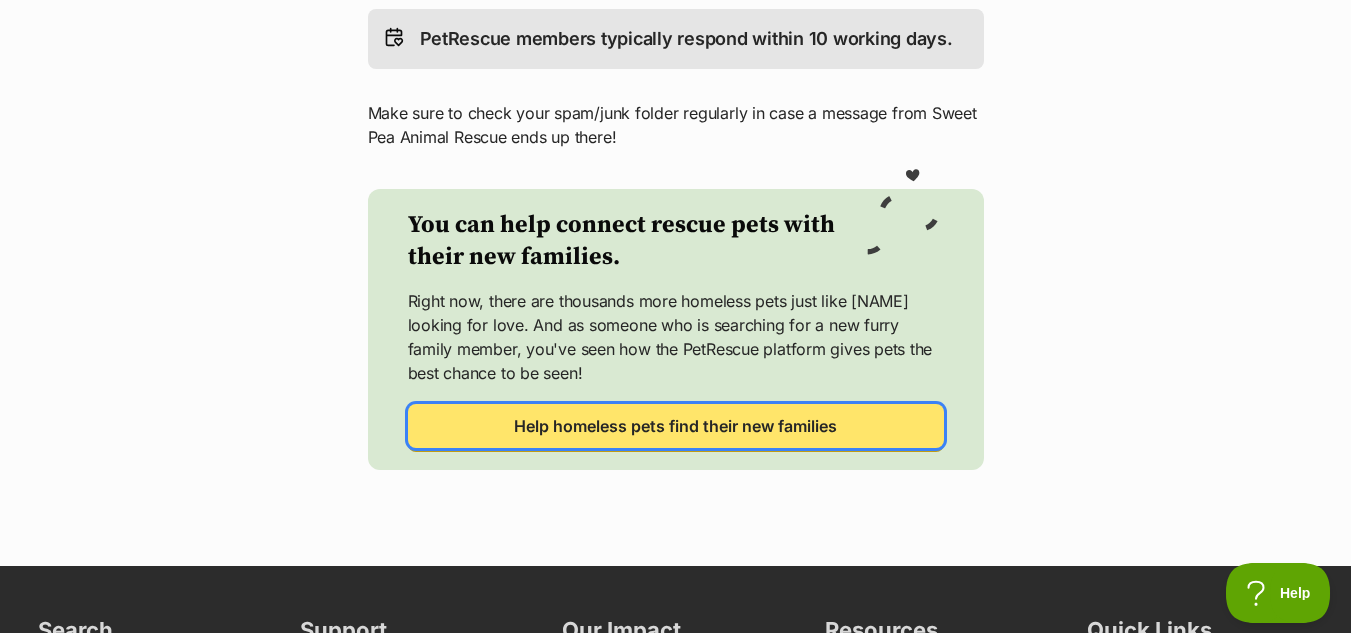 click on "Help homeless pets find their new families" at bounding box center (675, 426) 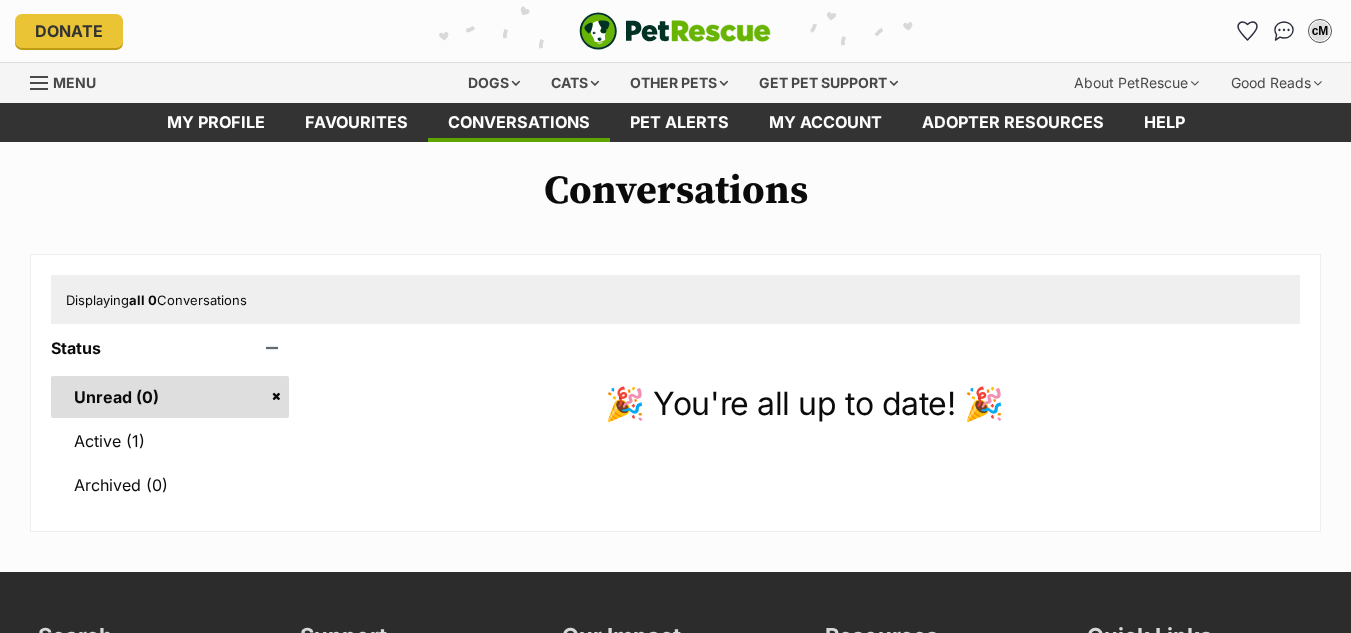 scroll, scrollTop: 0, scrollLeft: 0, axis: both 